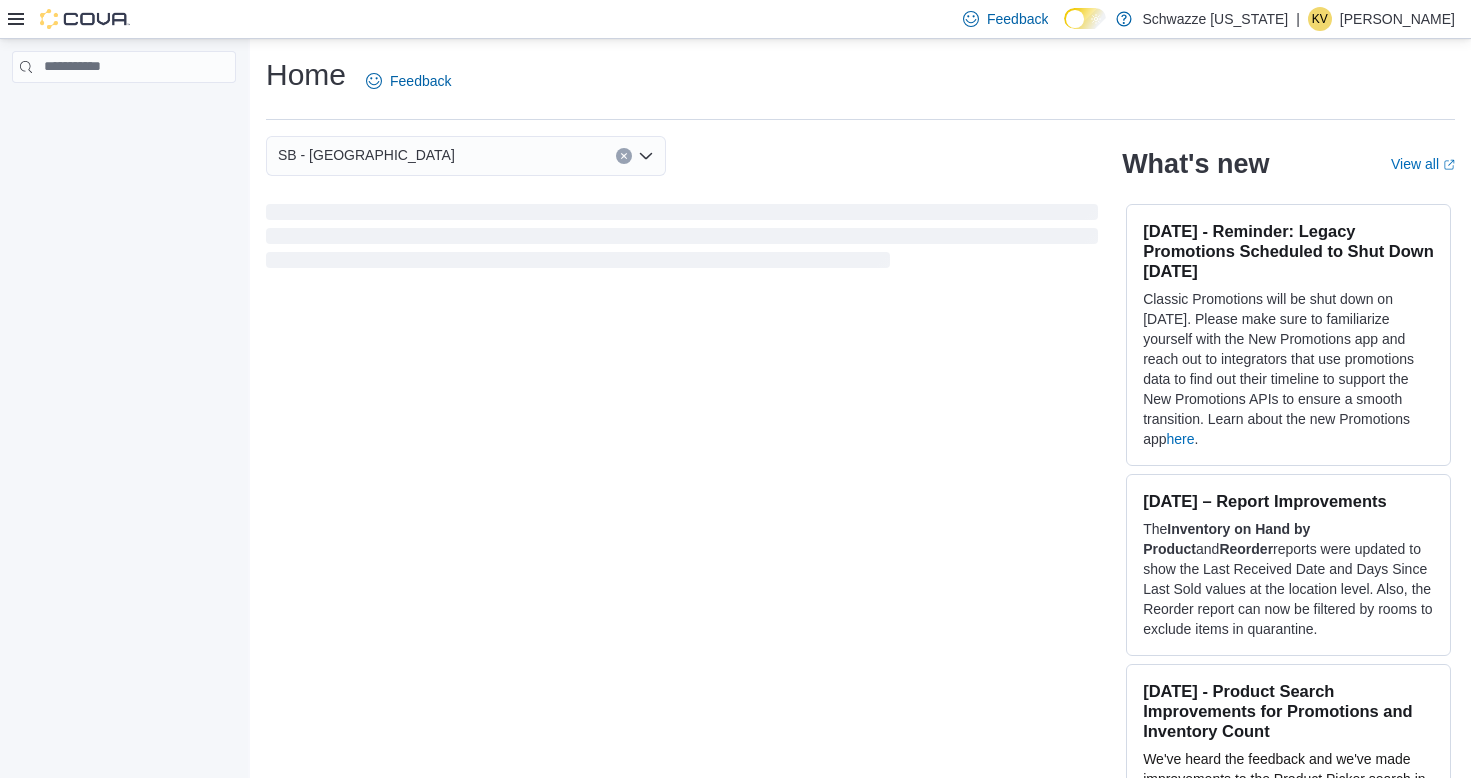 scroll, scrollTop: 0, scrollLeft: 0, axis: both 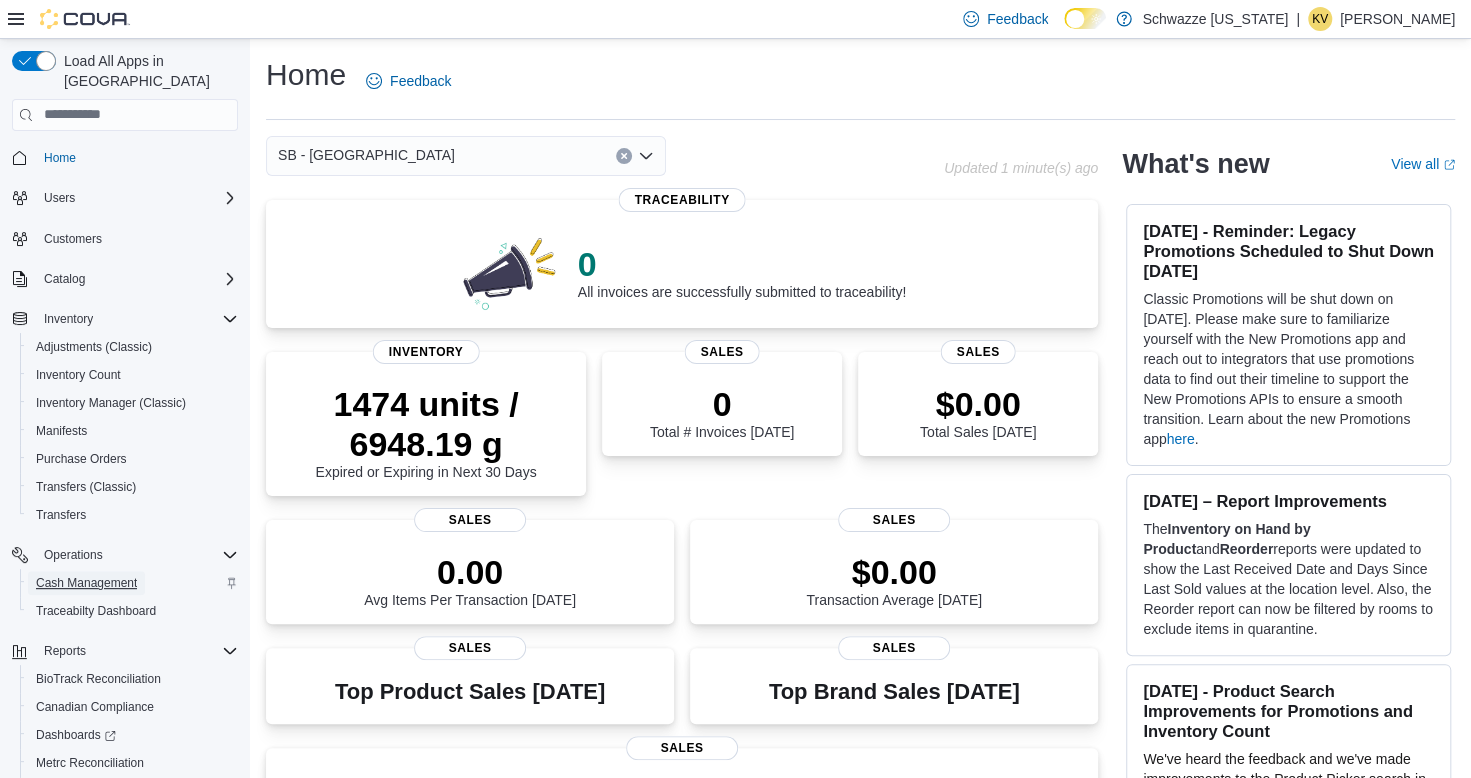 click on "Cash Management" at bounding box center [86, 583] 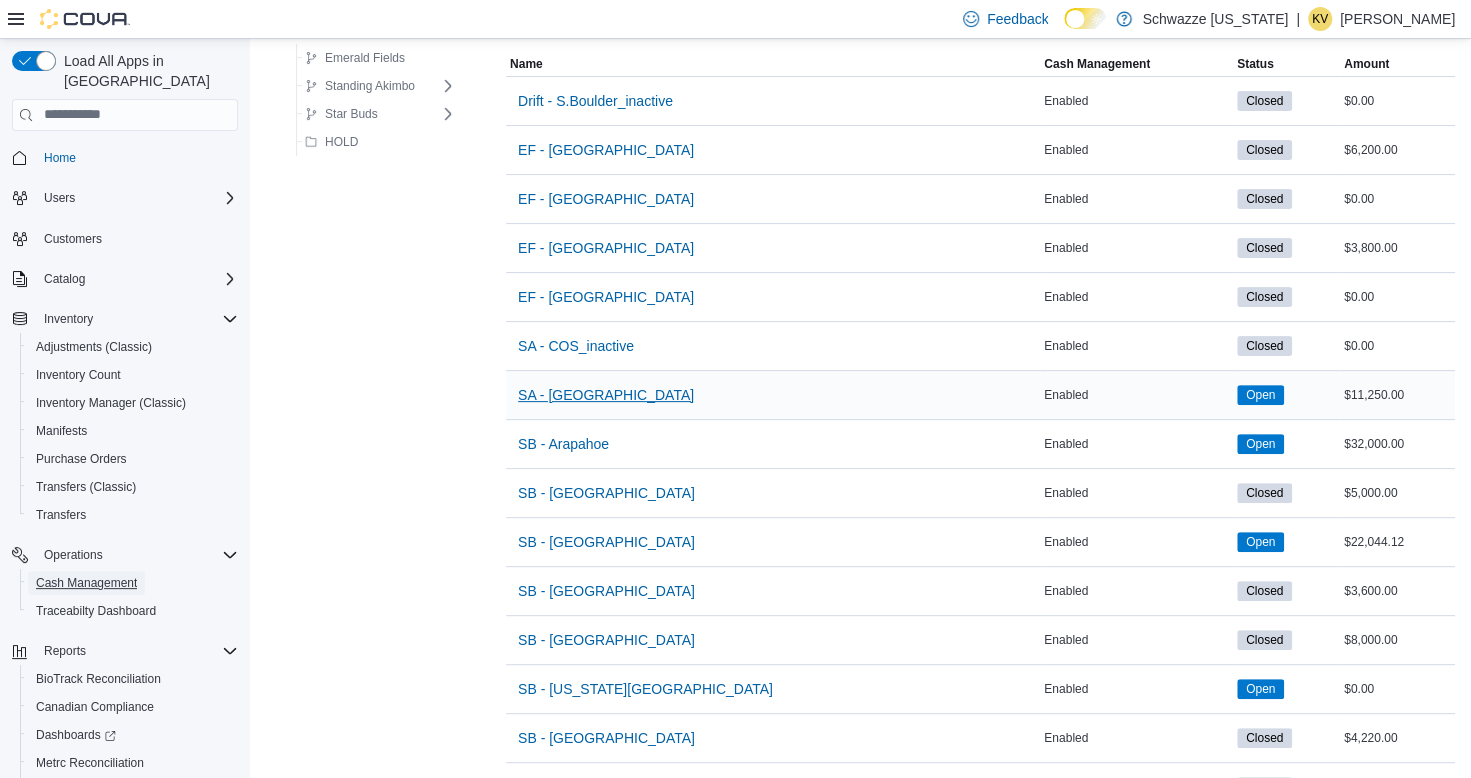 scroll, scrollTop: 400, scrollLeft: 0, axis: vertical 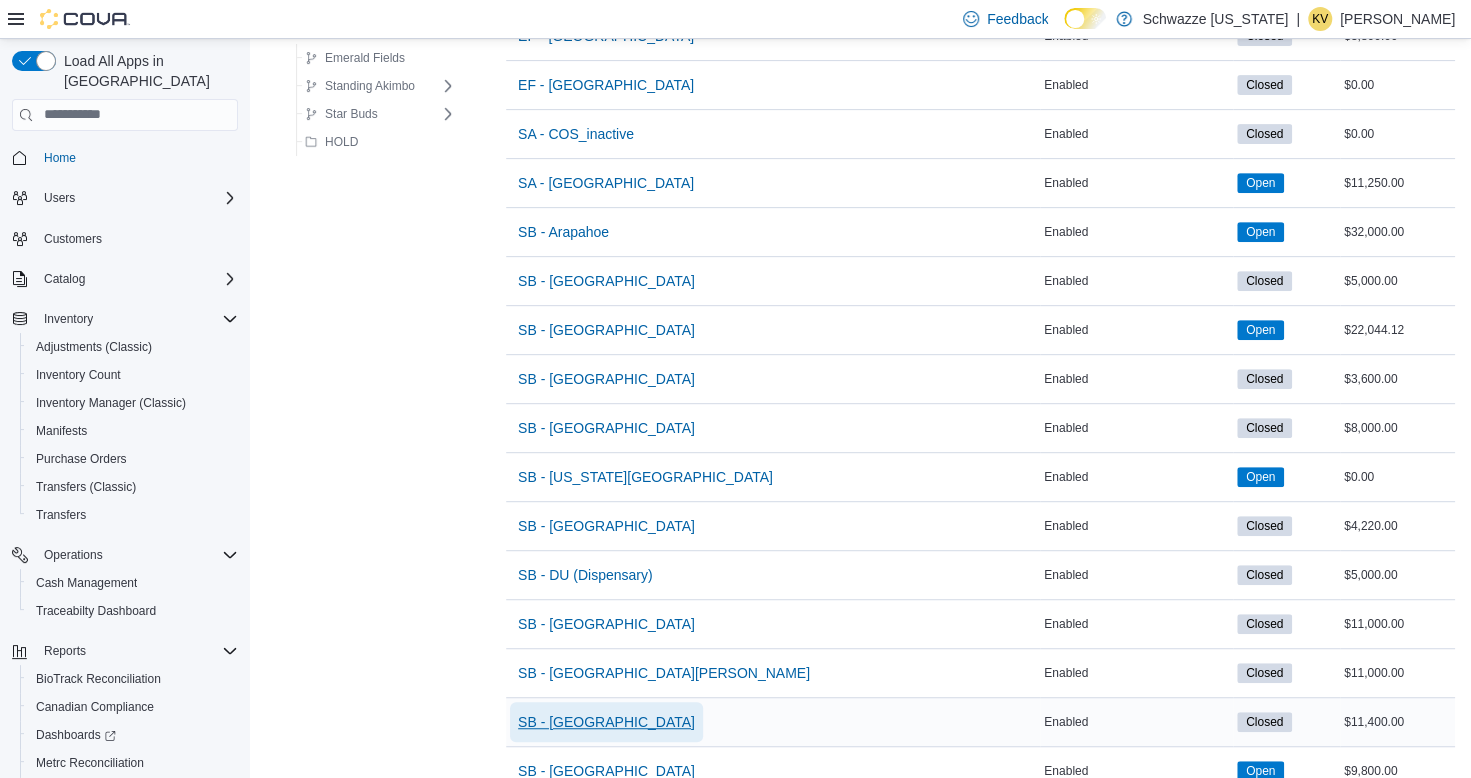 click on "SB - [GEOGRAPHIC_DATA]" at bounding box center (606, 722) 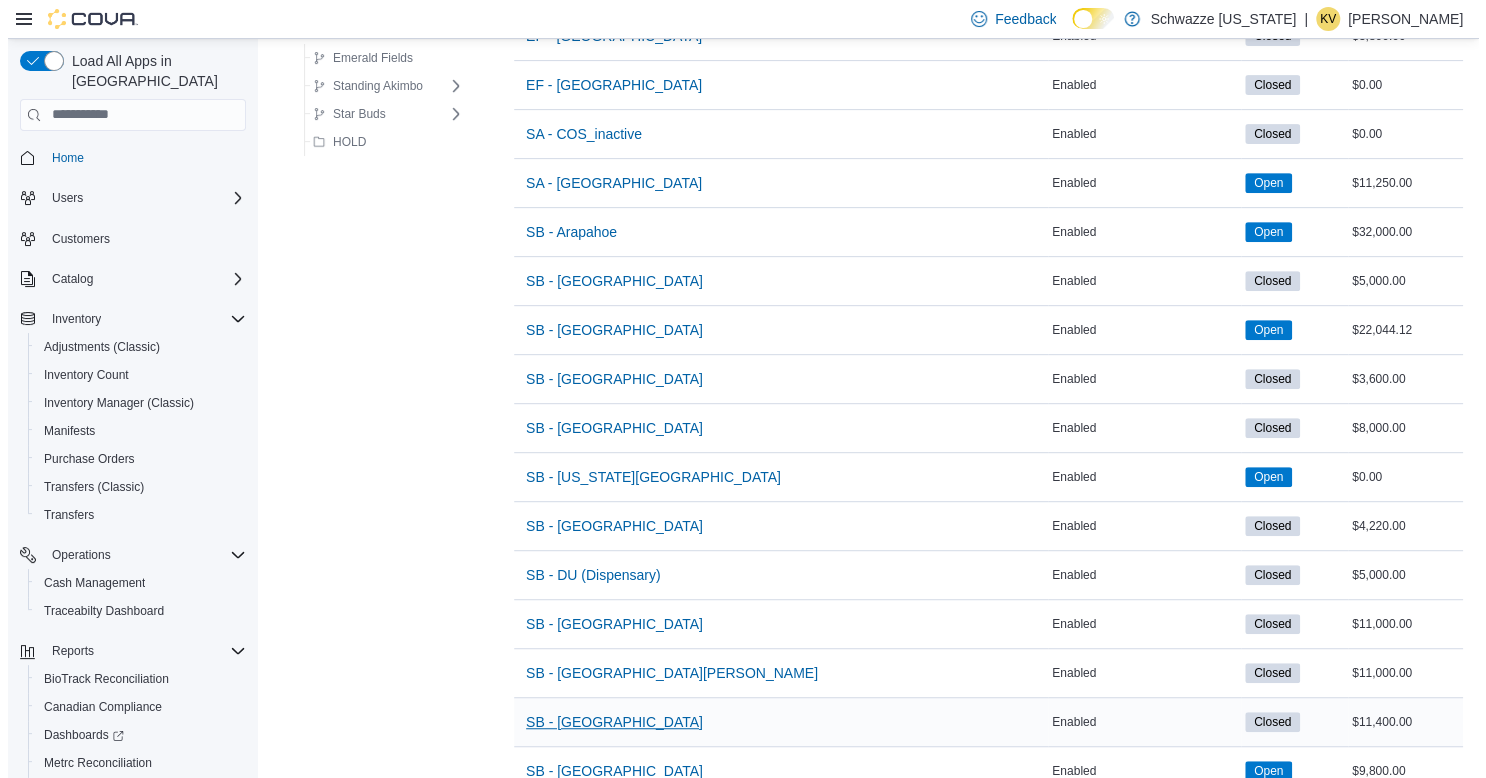 scroll, scrollTop: 0, scrollLeft: 0, axis: both 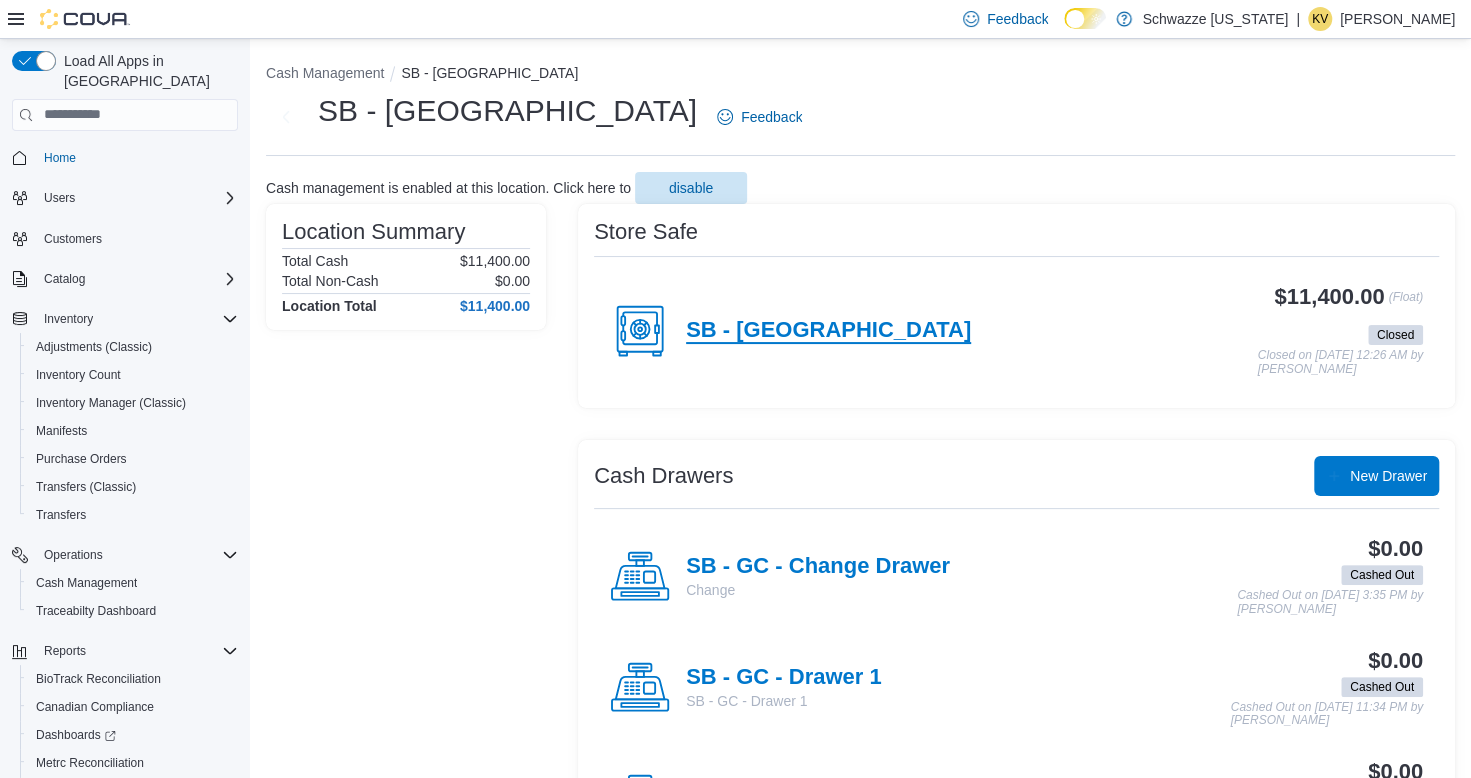 click on "SB - [GEOGRAPHIC_DATA]" at bounding box center [828, 331] 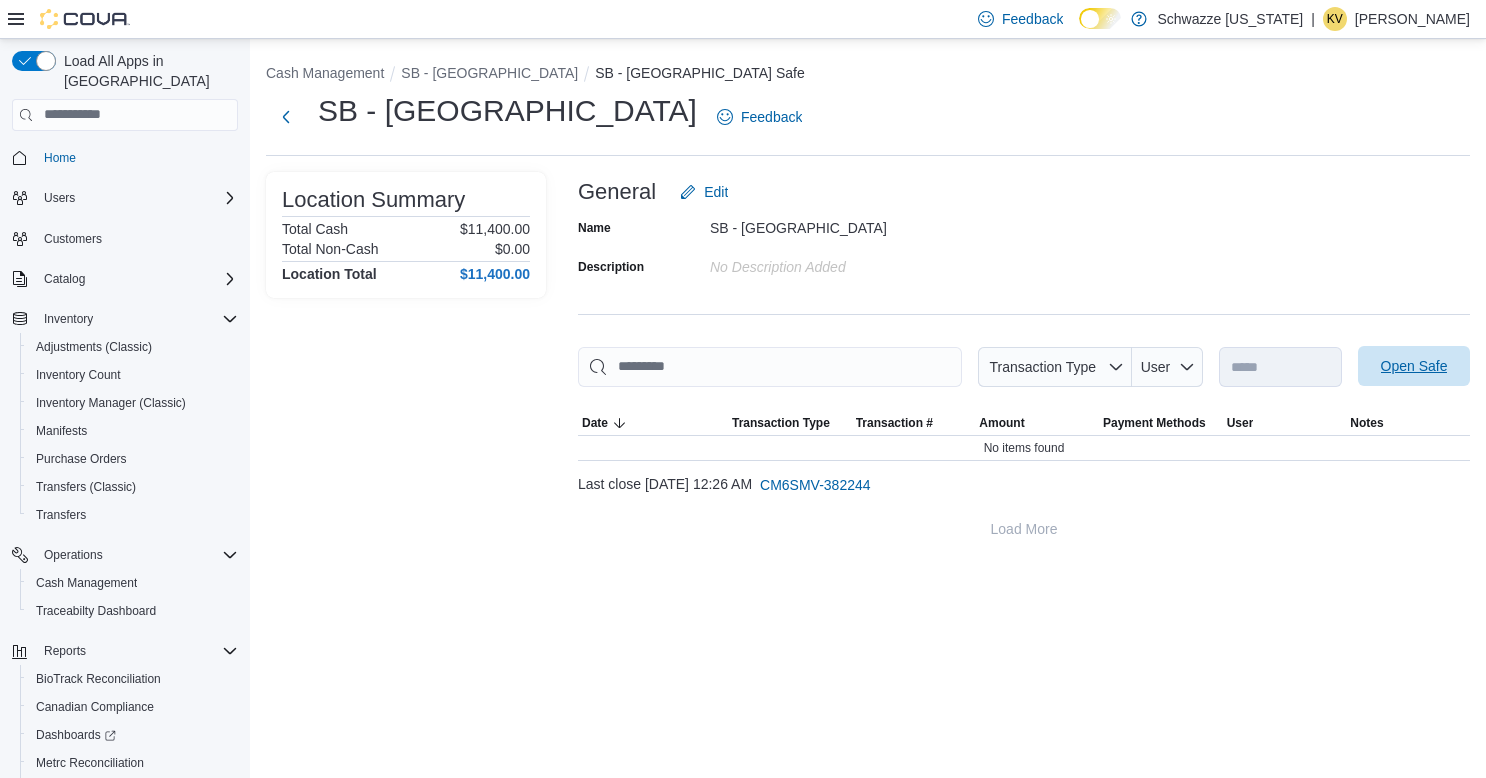 click on "Open Safe" at bounding box center [1414, 366] 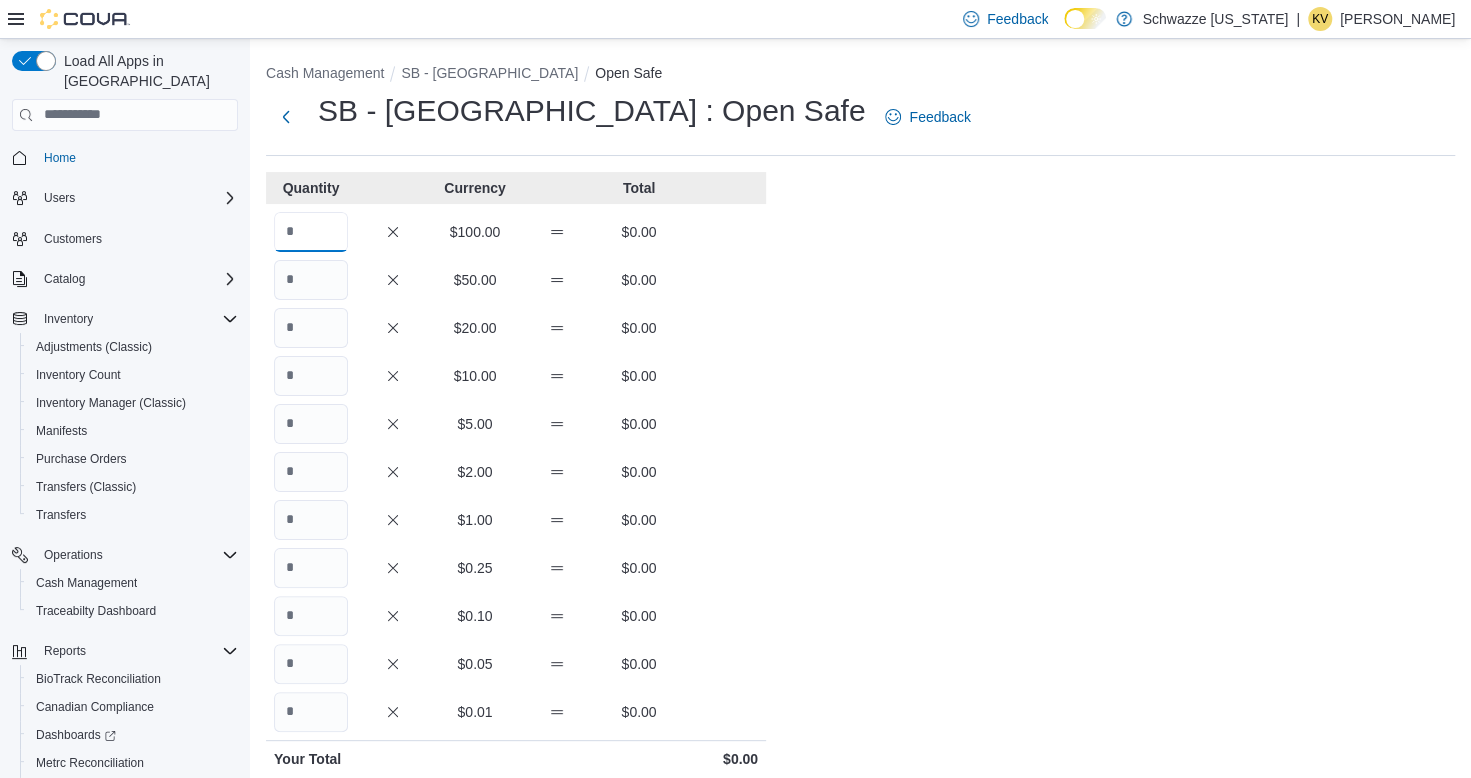 click at bounding box center (311, 232) 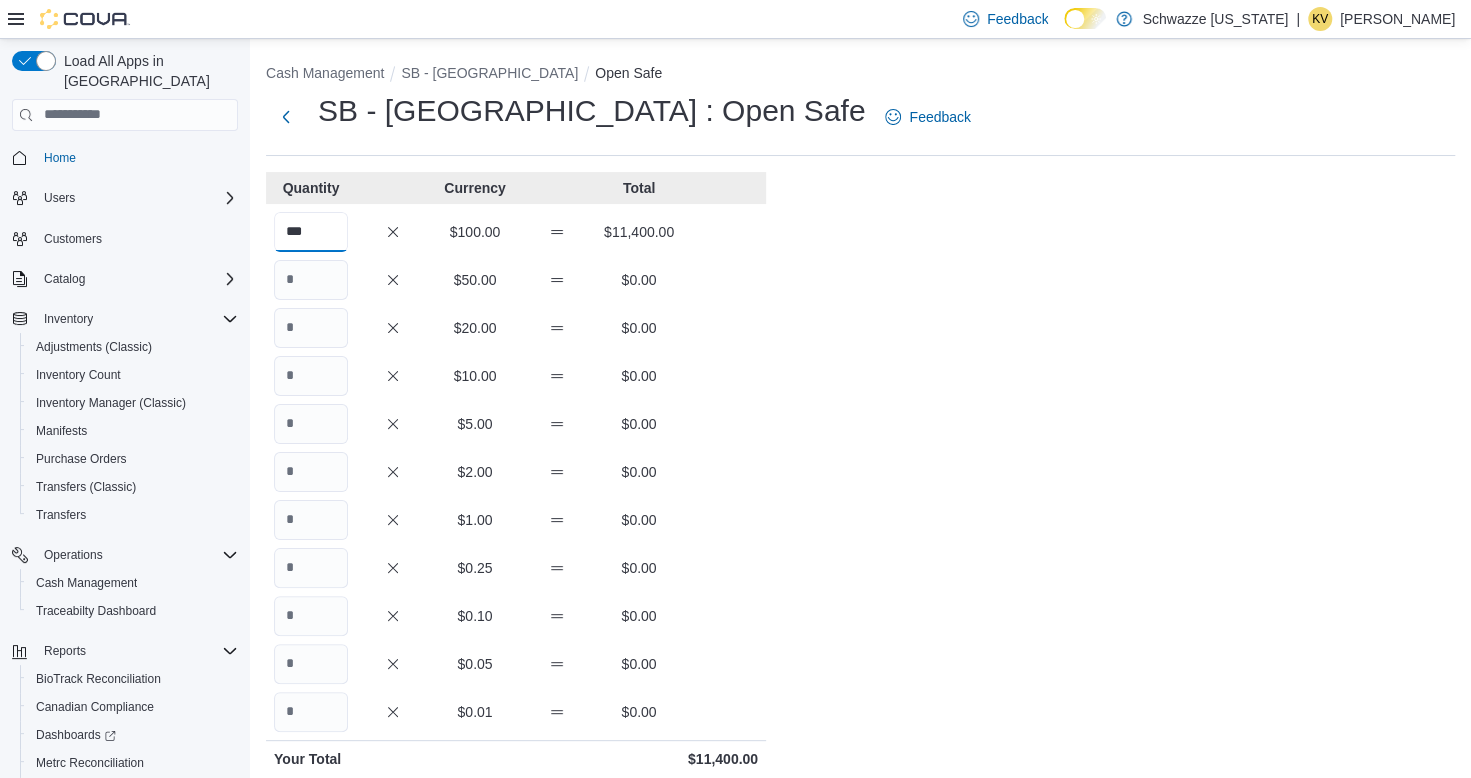 type on "***" 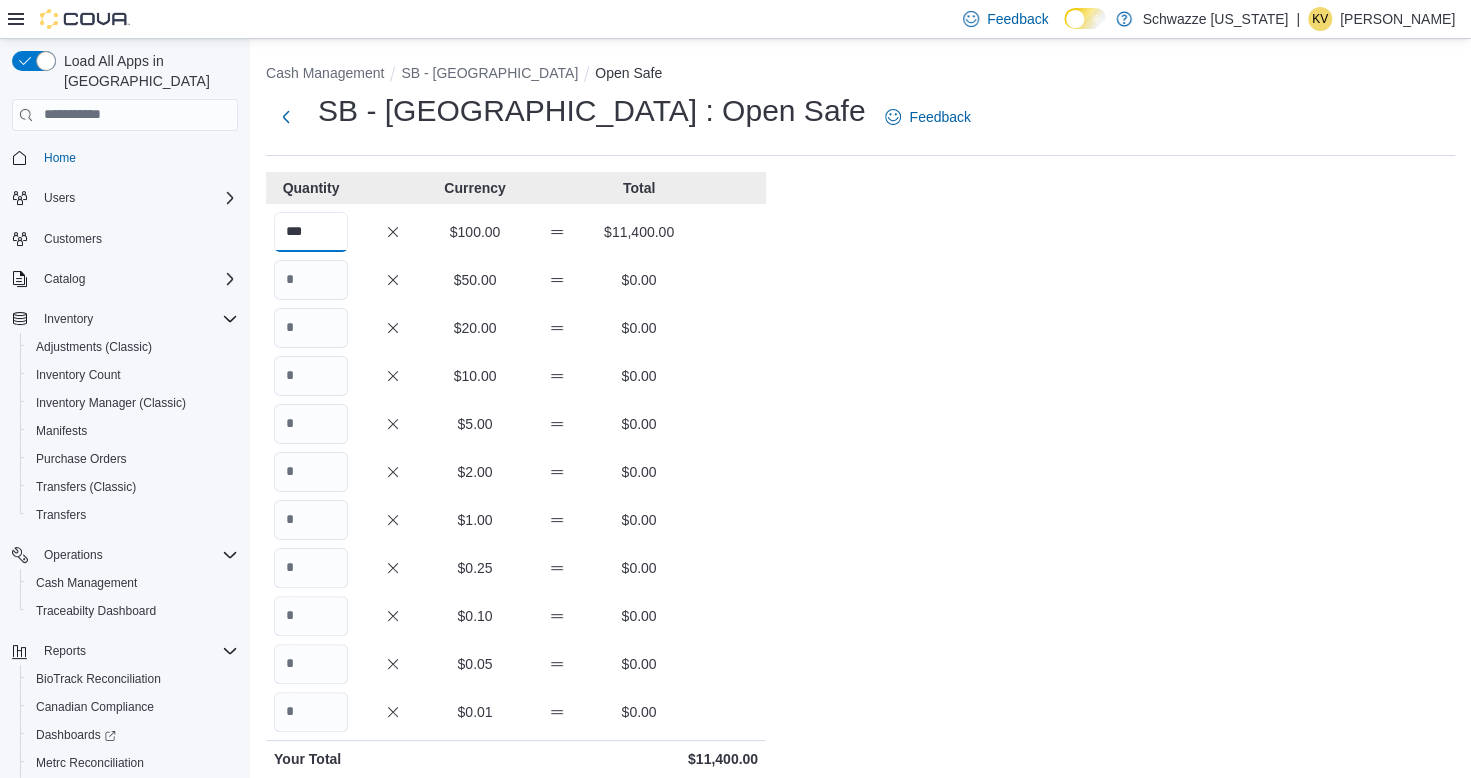 click on "Save" at bounding box center (710, 1046) 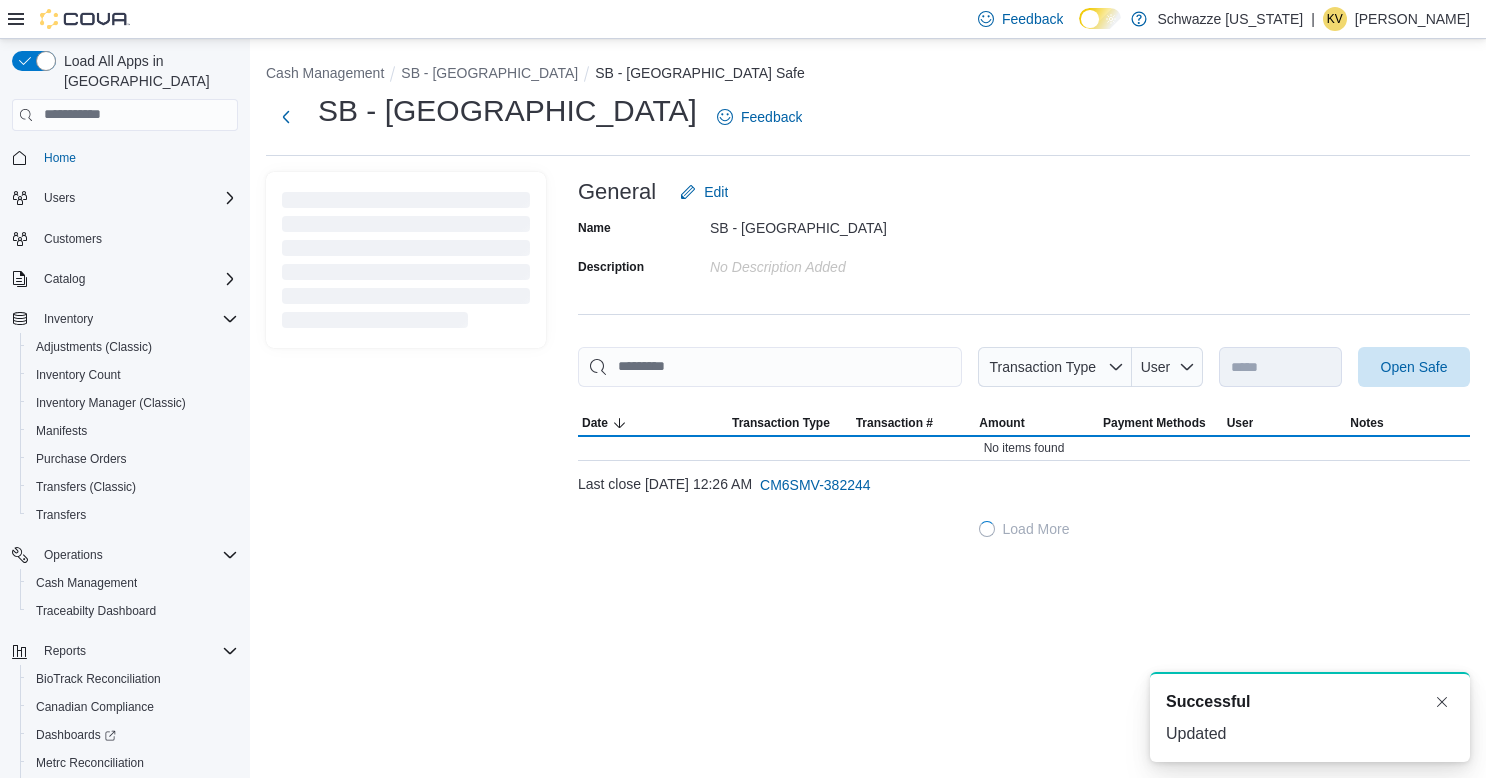 scroll, scrollTop: 0, scrollLeft: 0, axis: both 